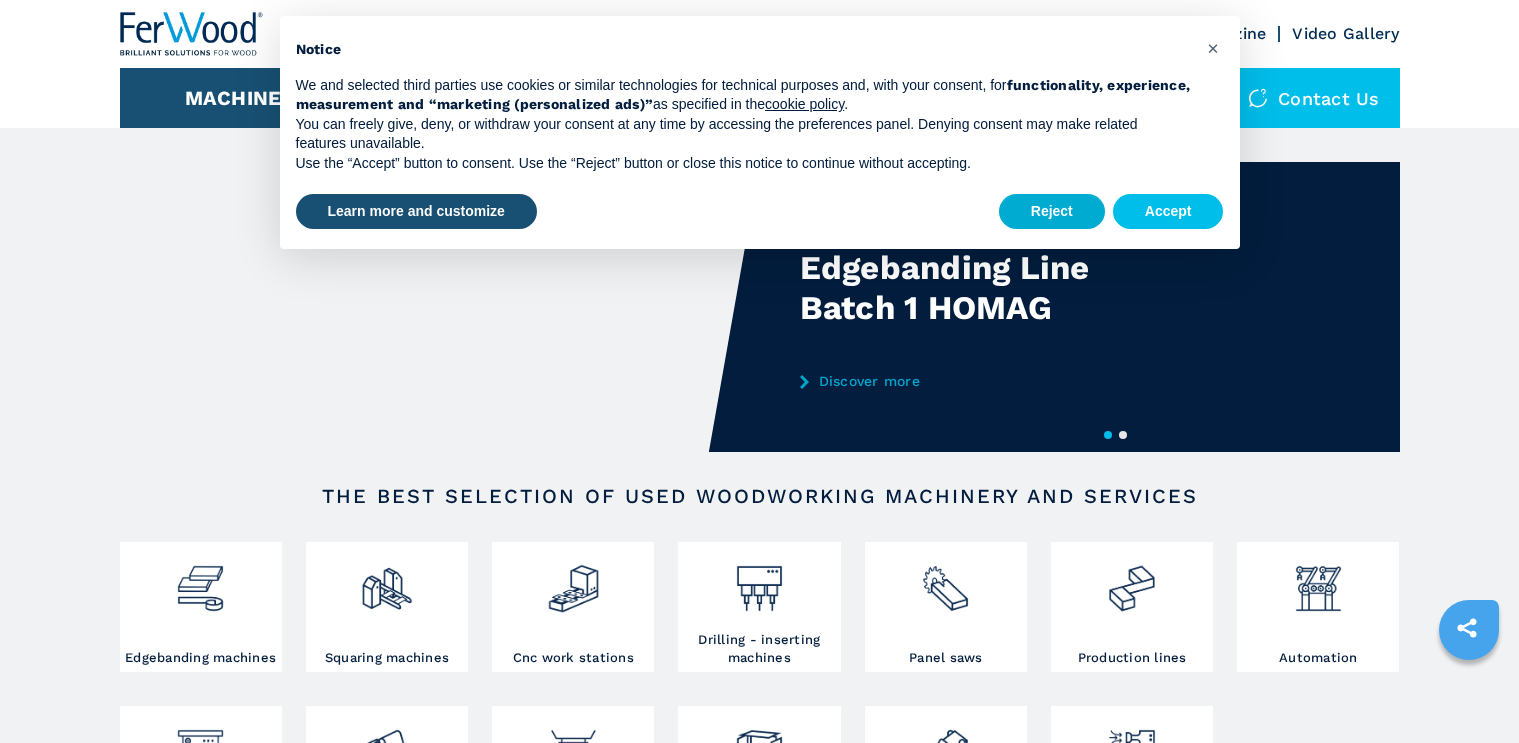 scroll, scrollTop: 0, scrollLeft: 0, axis: both 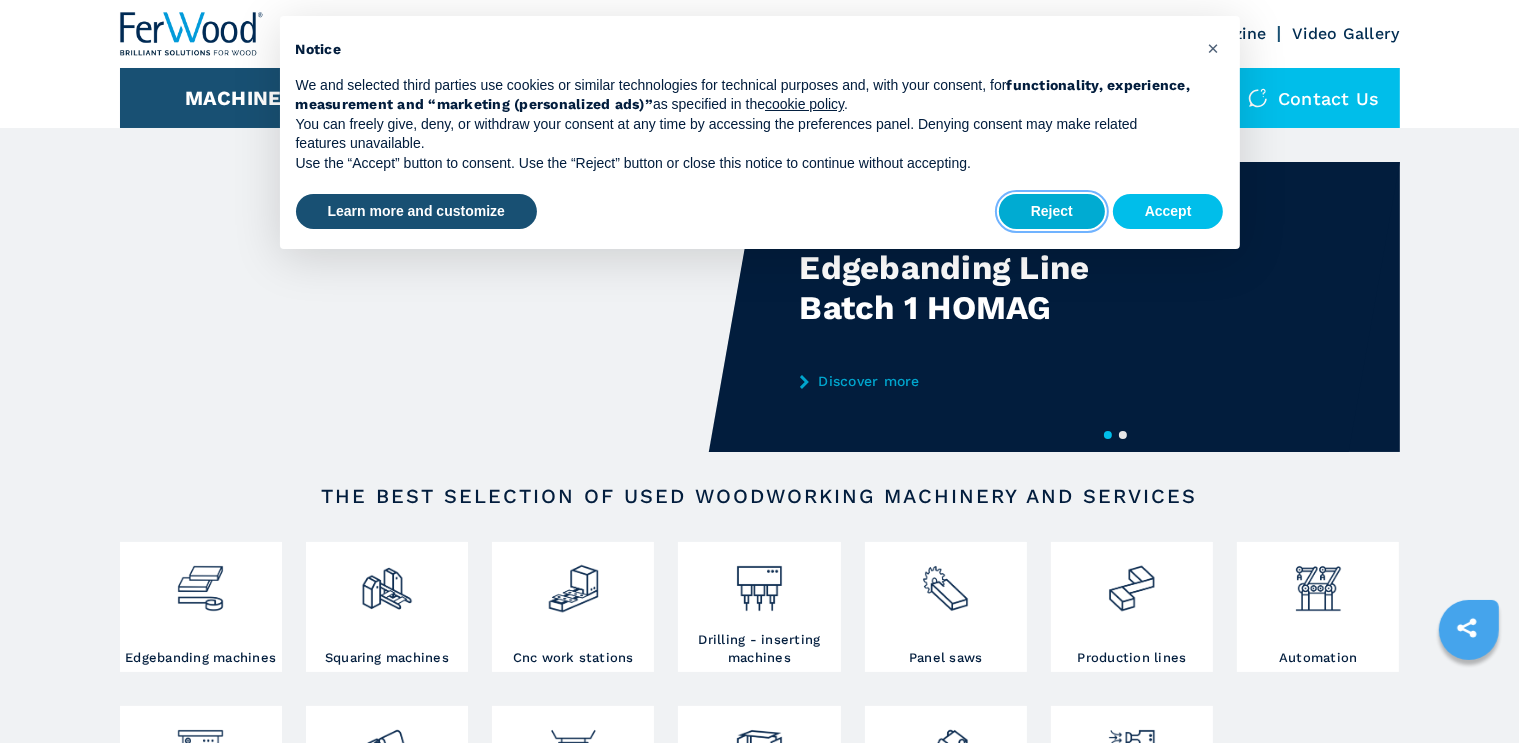click on "Reject" at bounding box center (1052, 212) 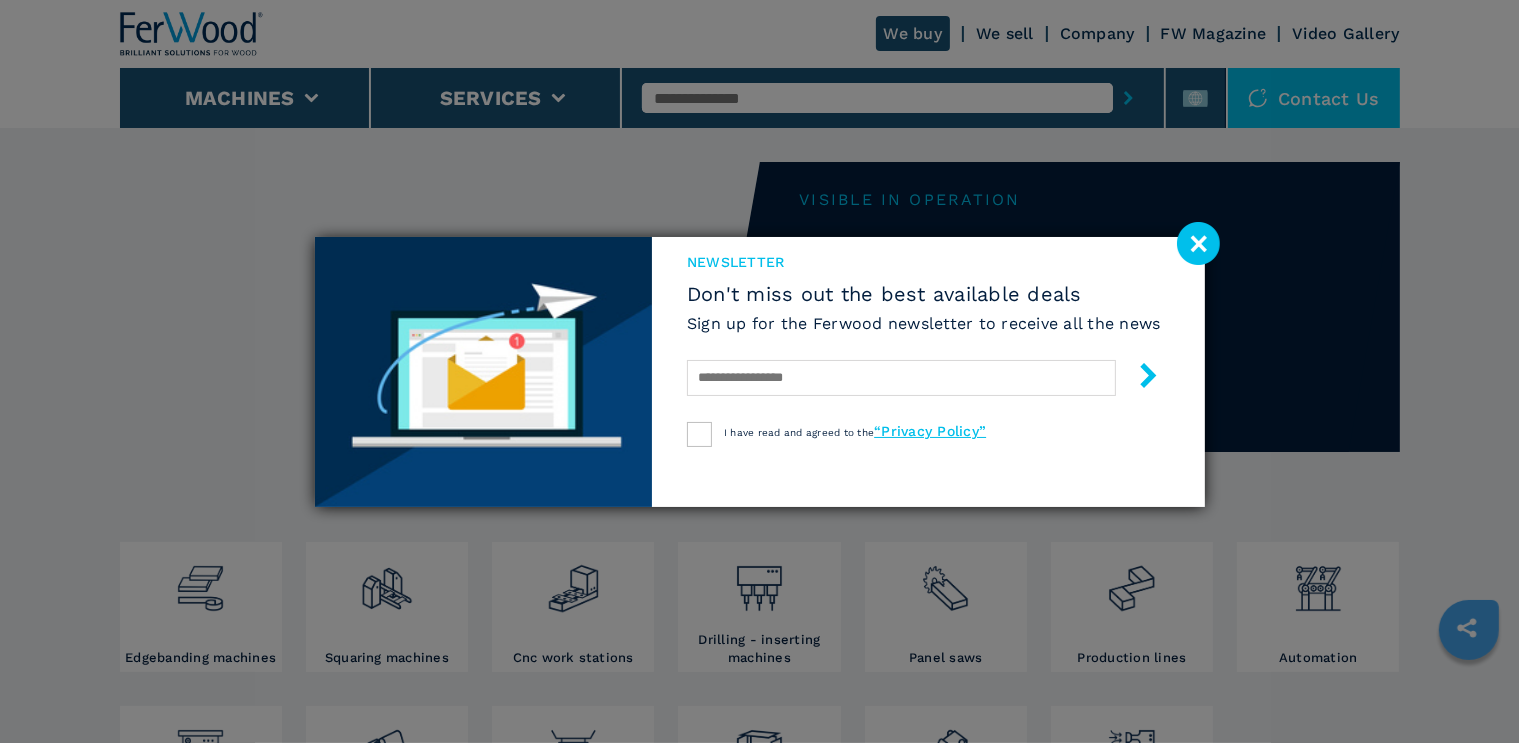 click 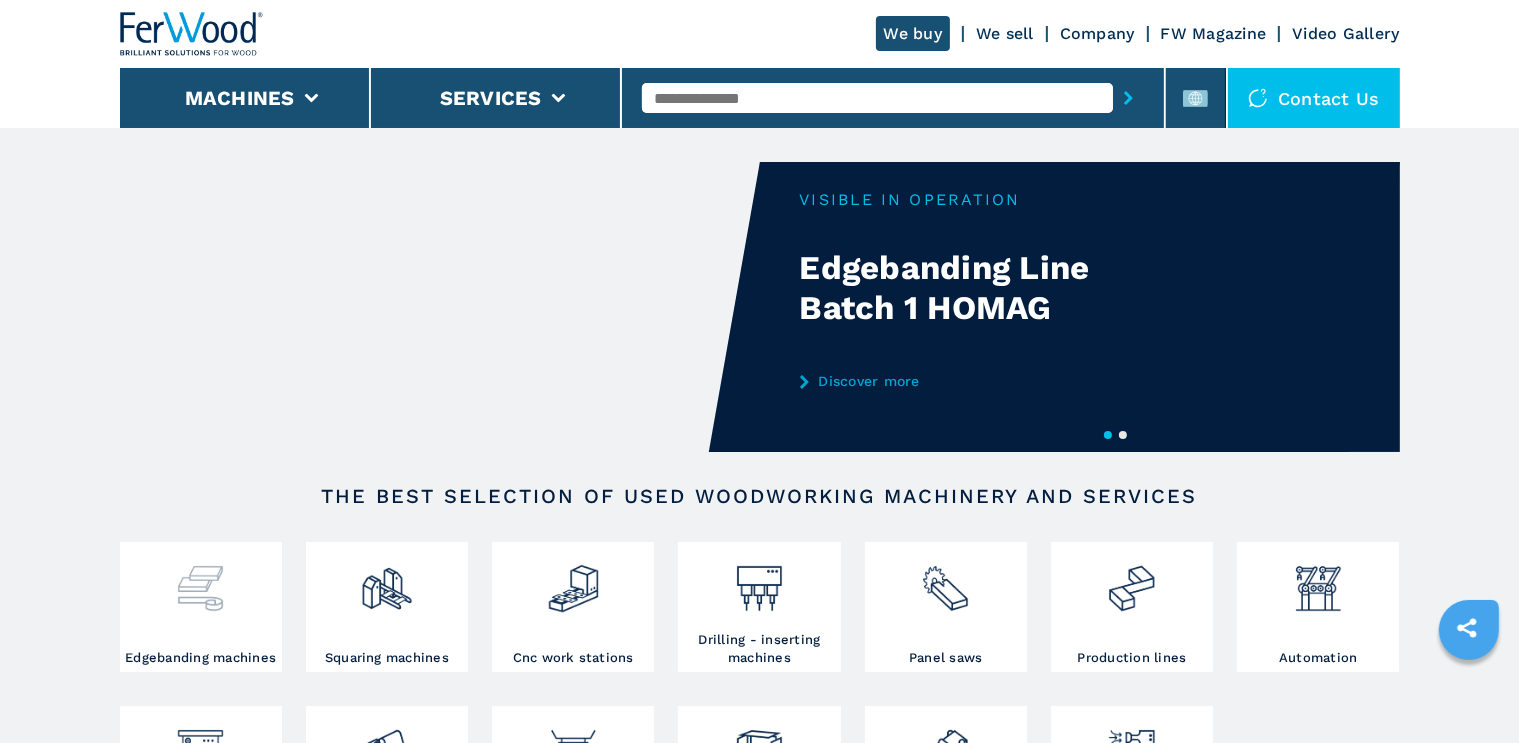 click at bounding box center [200, 581] 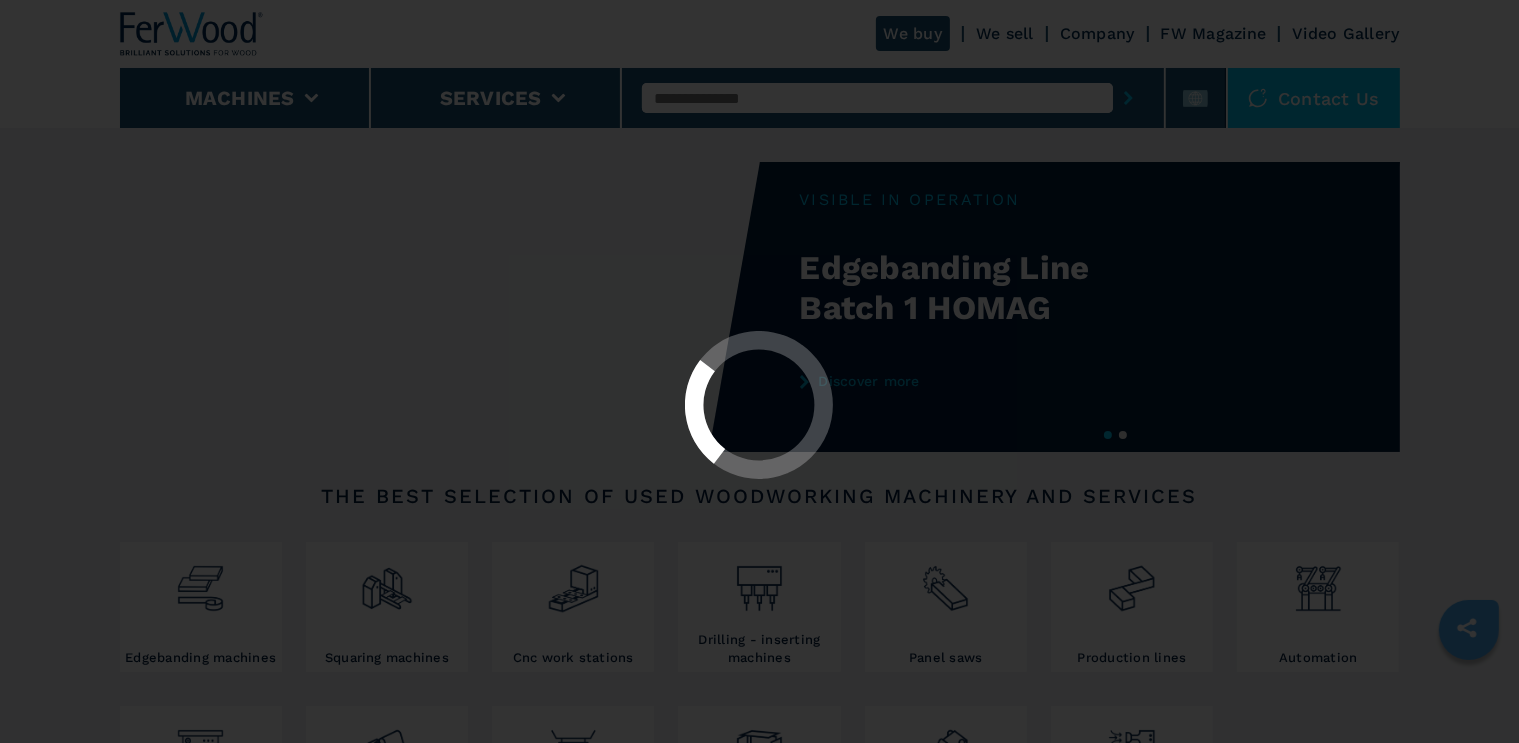 select on "**********" 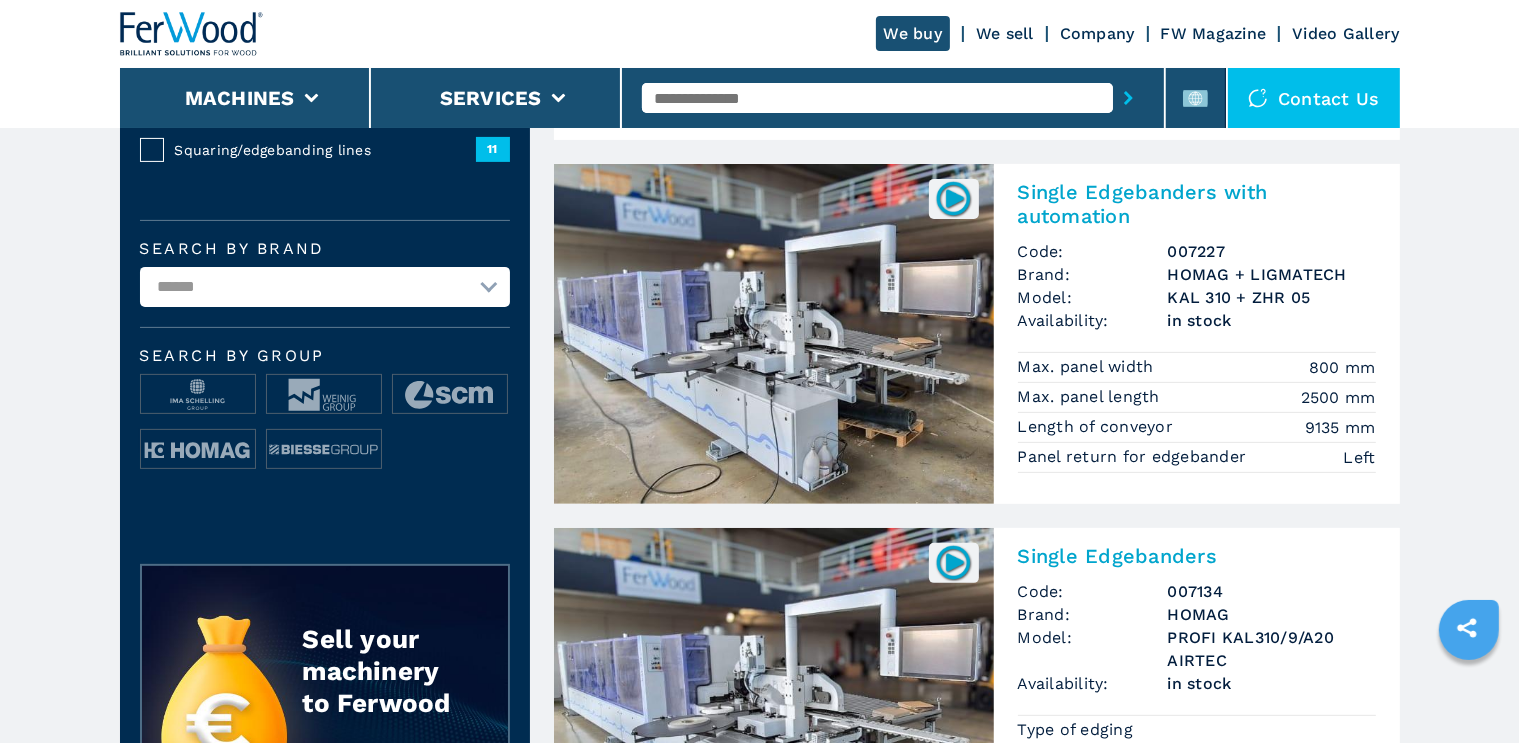 scroll, scrollTop: 200, scrollLeft: 0, axis: vertical 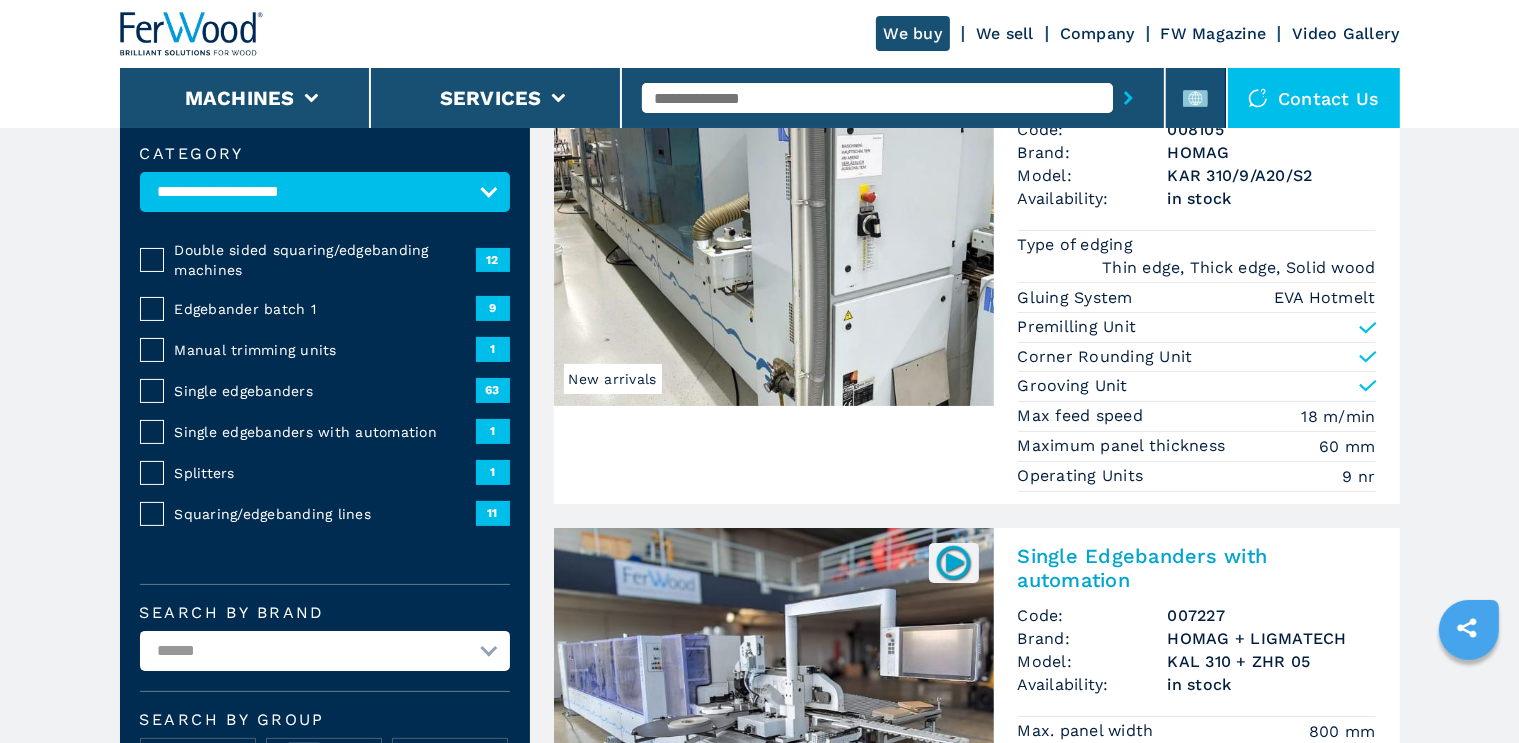 click at bounding box center (877, 98) 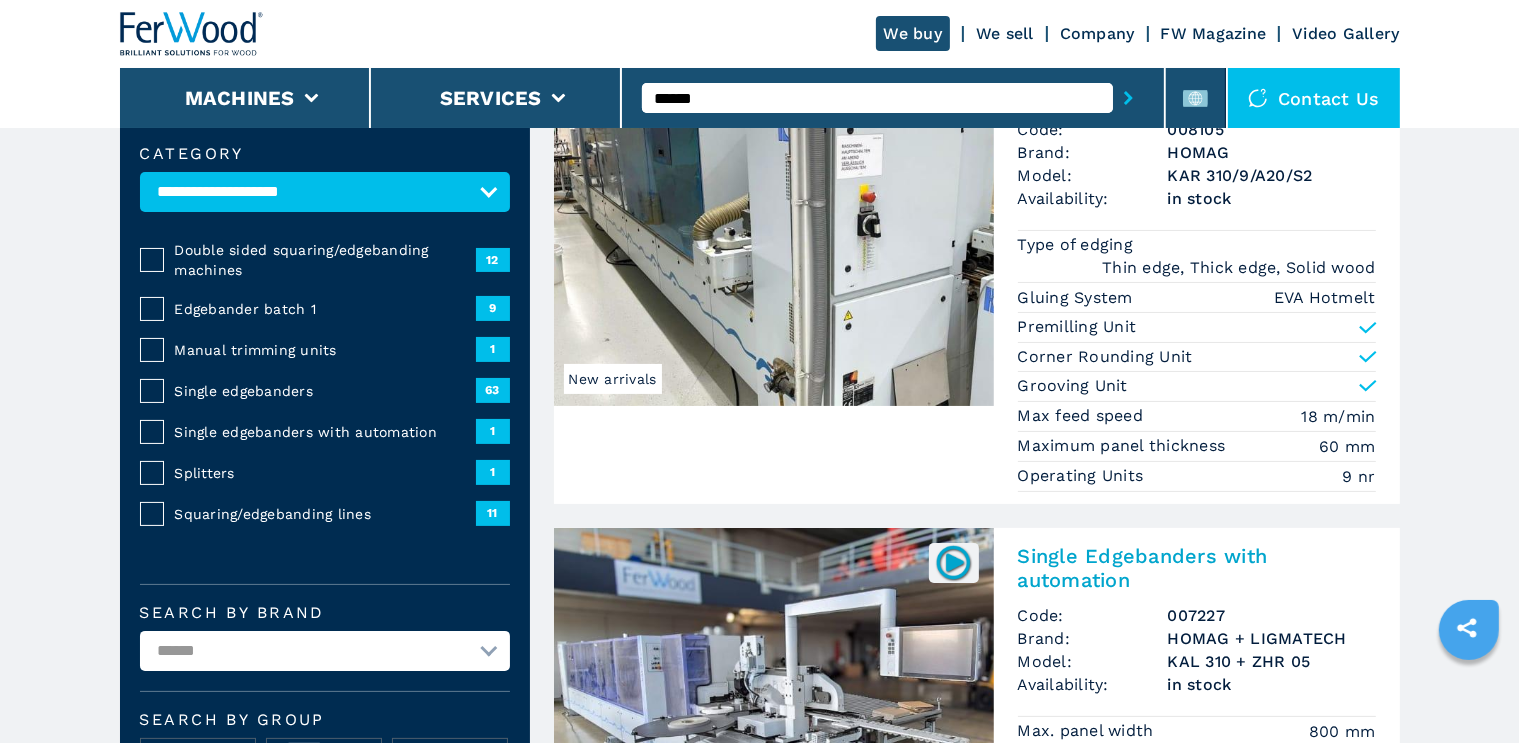 type on "******" 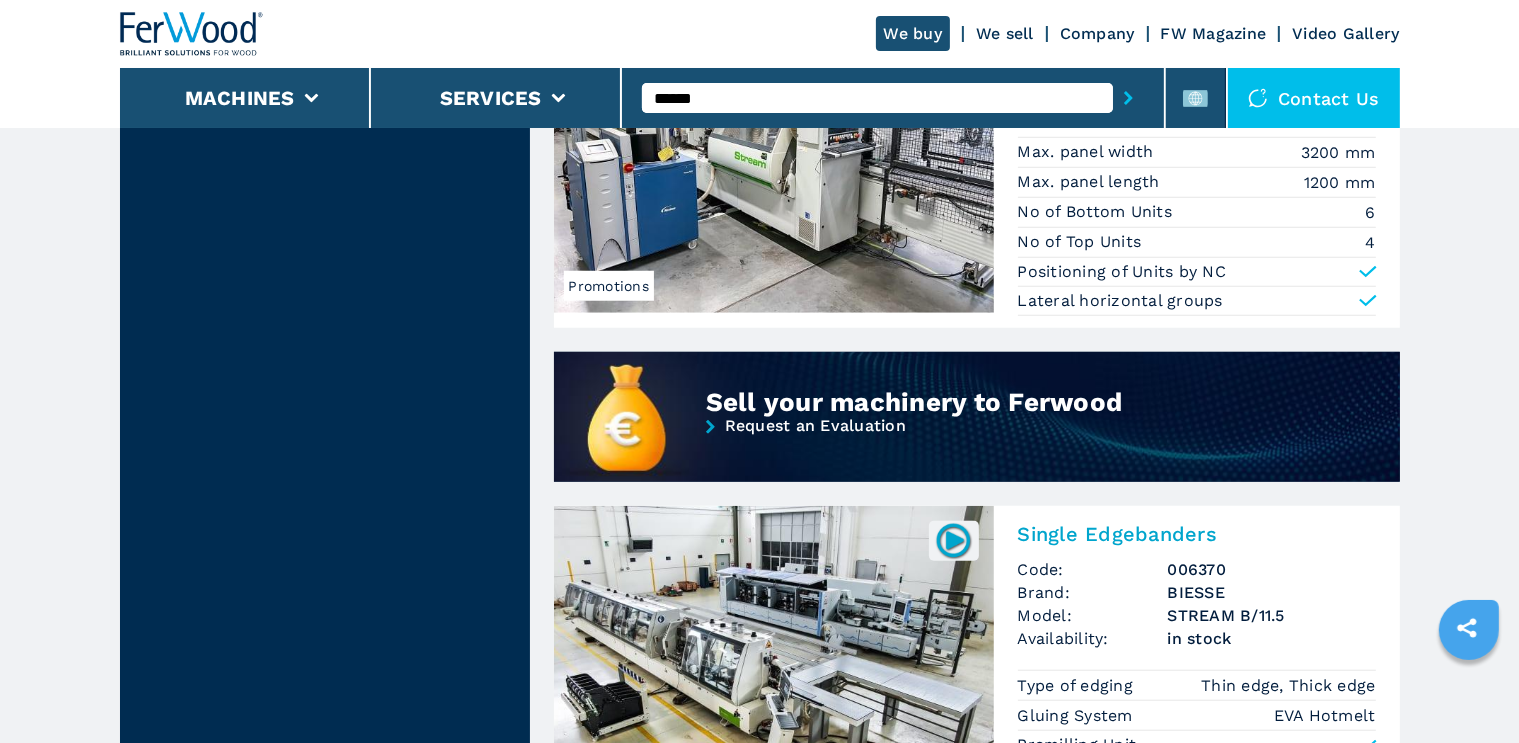 scroll, scrollTop: 1400, scrollLeft: 0, axis: vertical 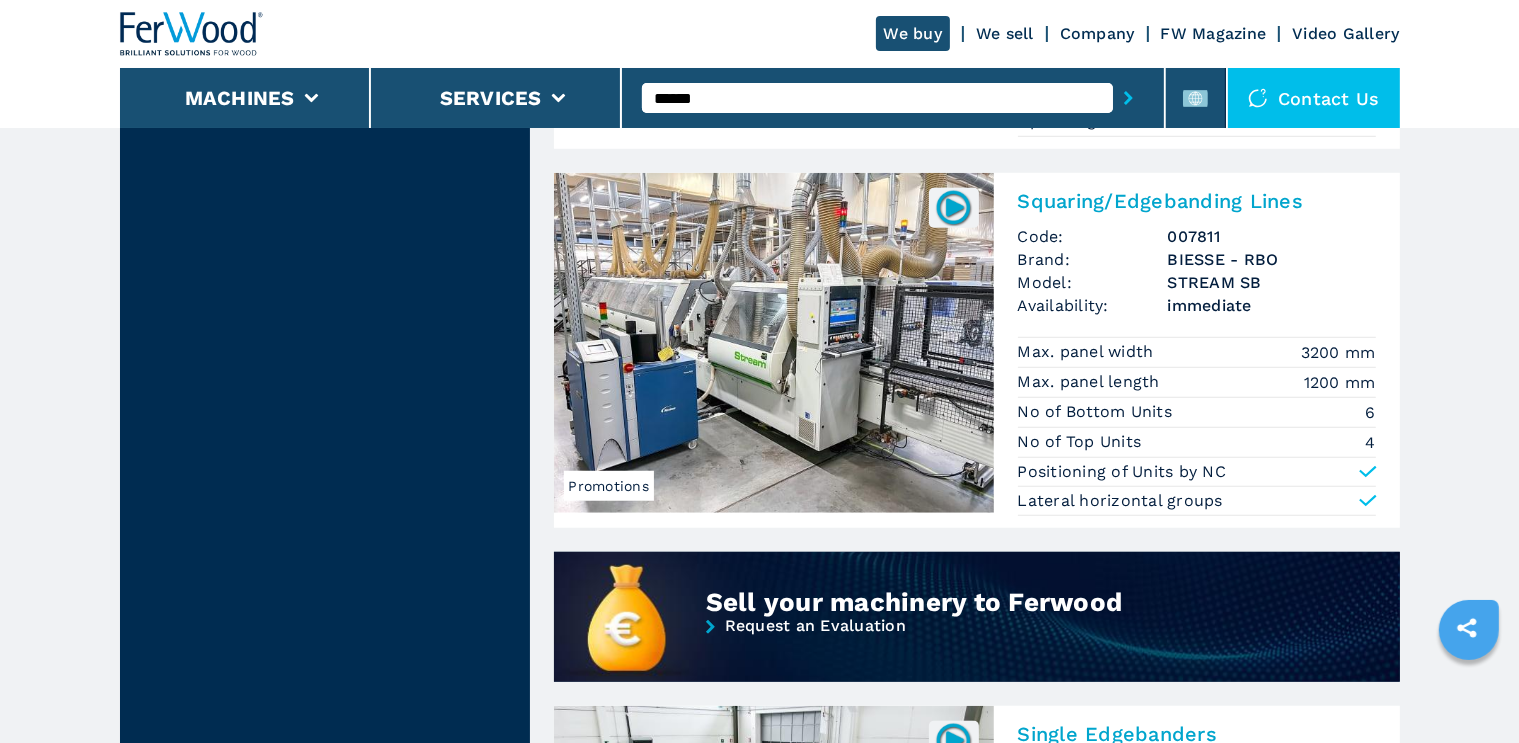 click at bounding box center [774, 343] 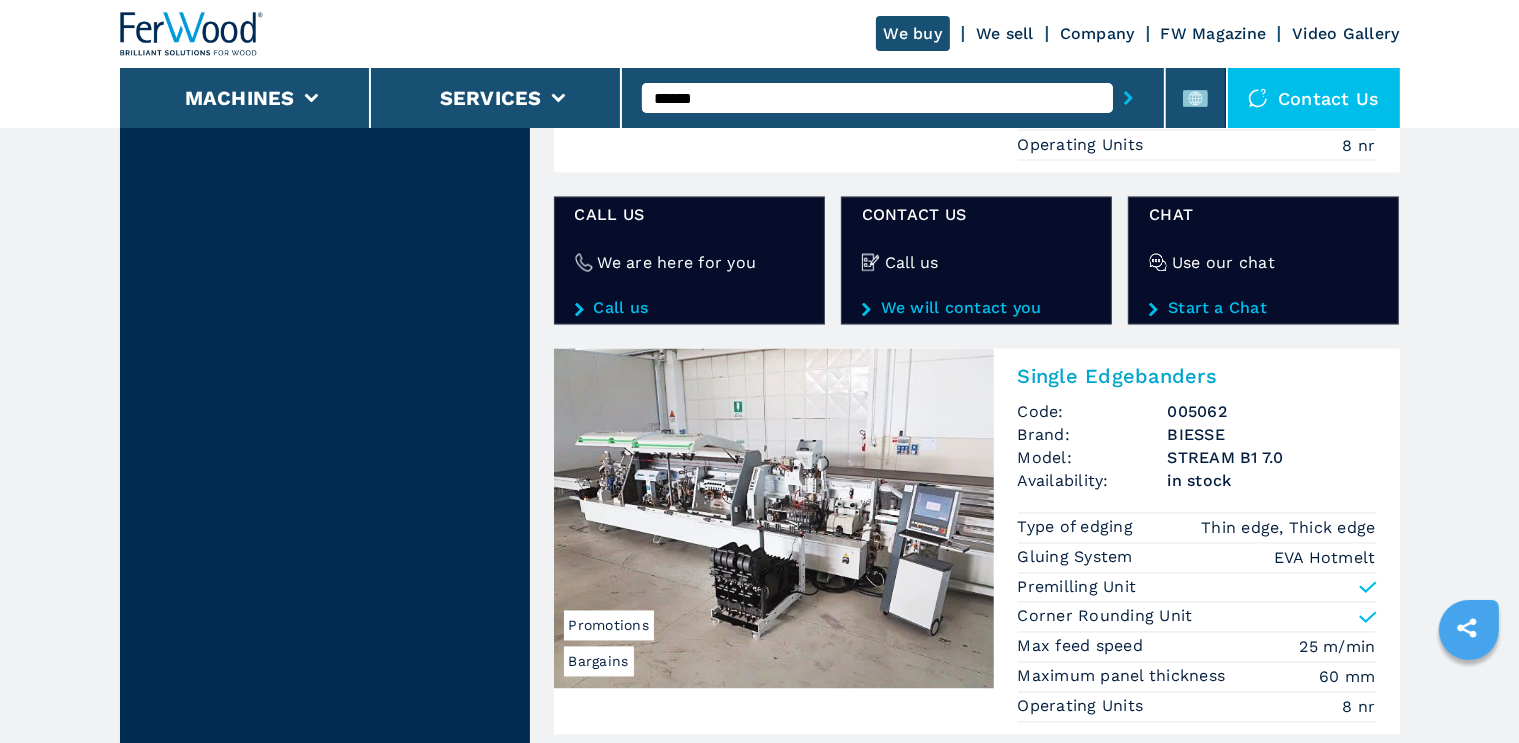 scroll, scrollTop: 3800, scrollLeft: 0, axis: vertical 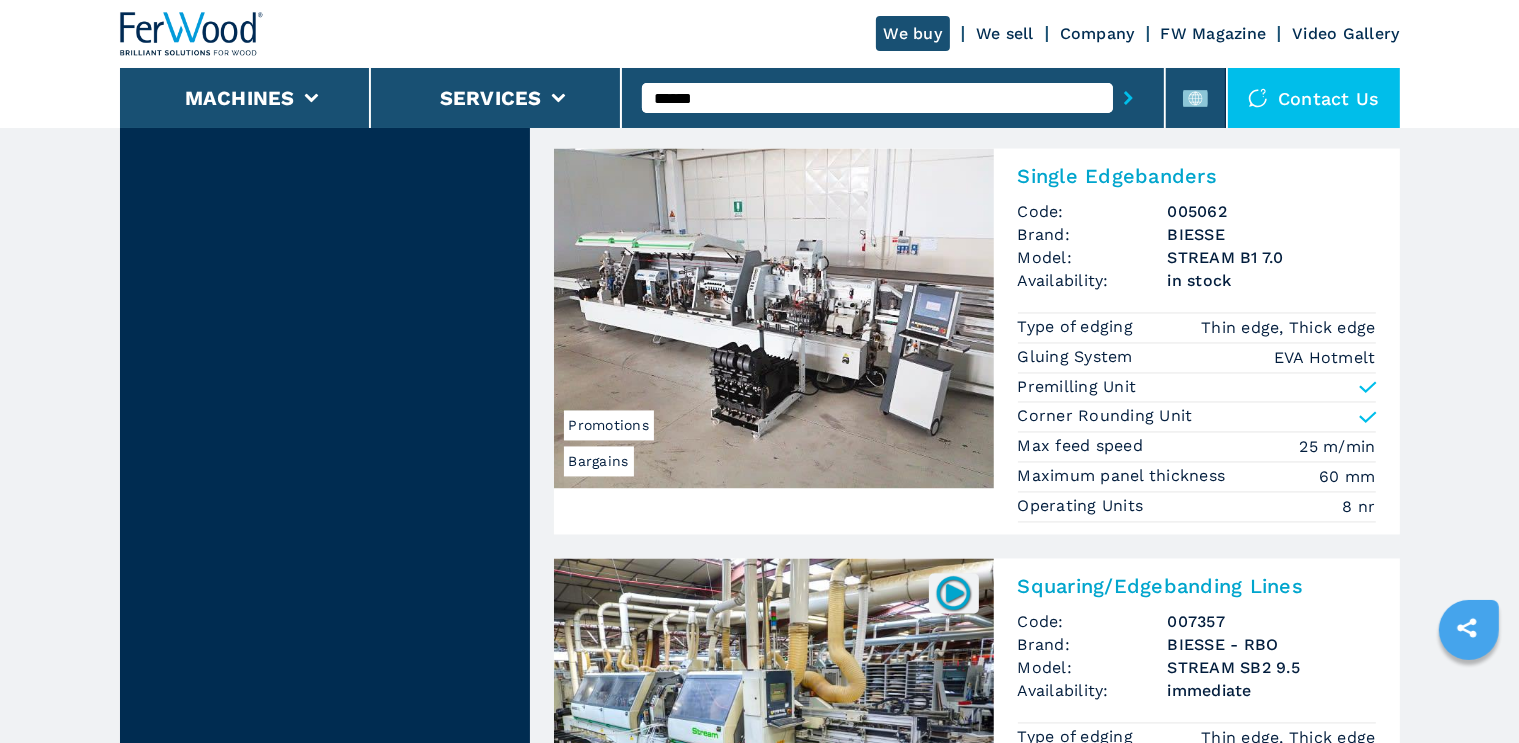 click on "Single Edgebanders" at bounding box center [1197, 177] 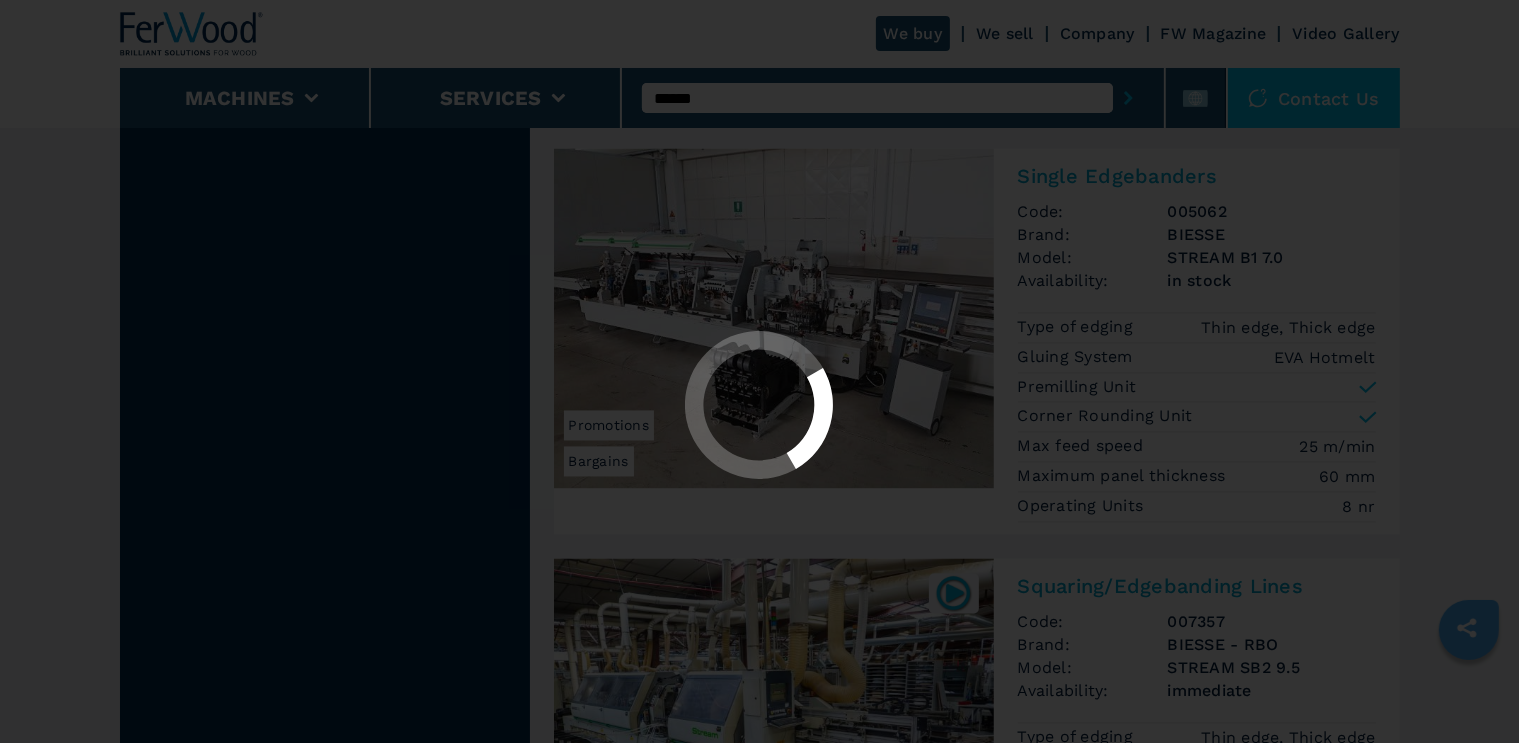 scroll, scrollTop: 0, scrollLeft: 0, axis: both 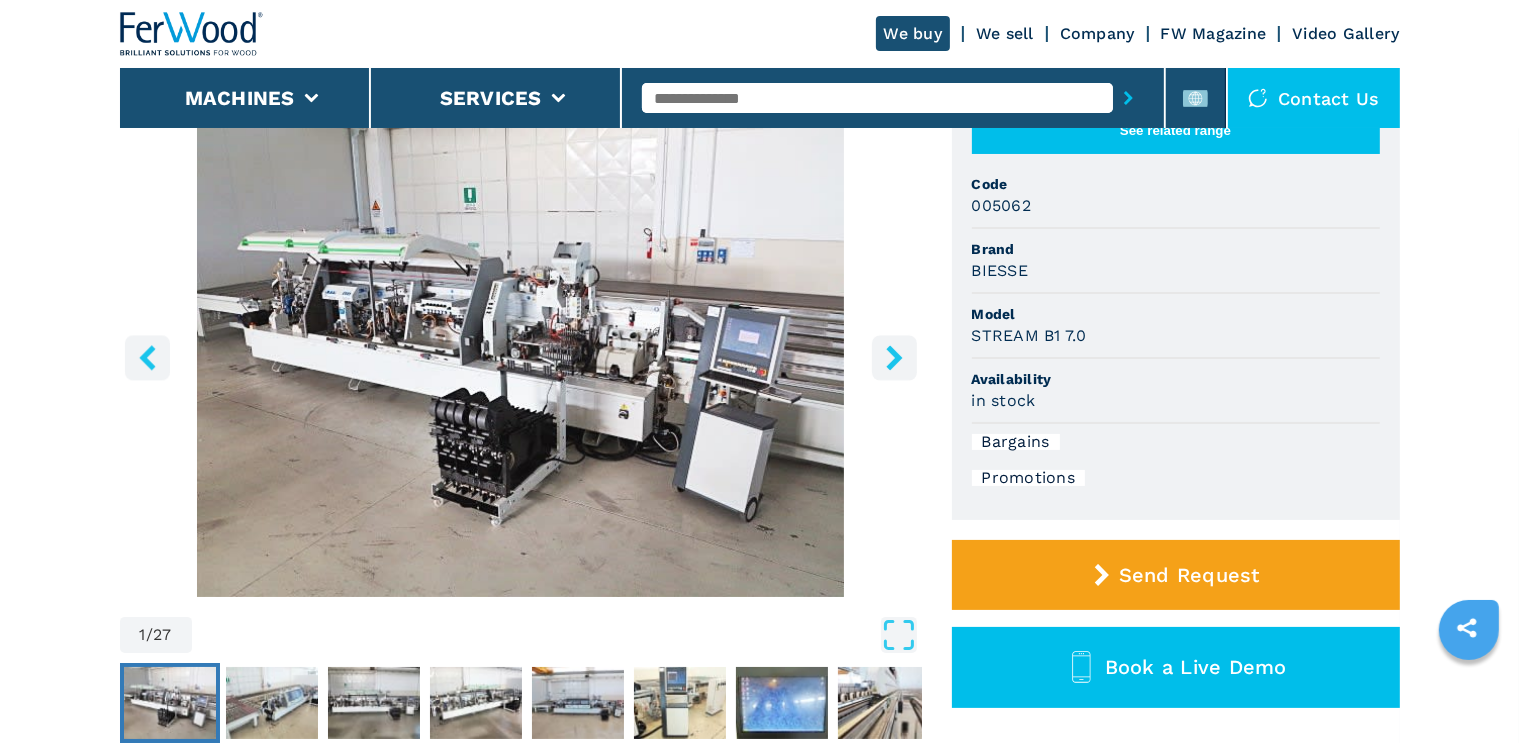 click on "Promotions" at bounding box center [1029, 478] 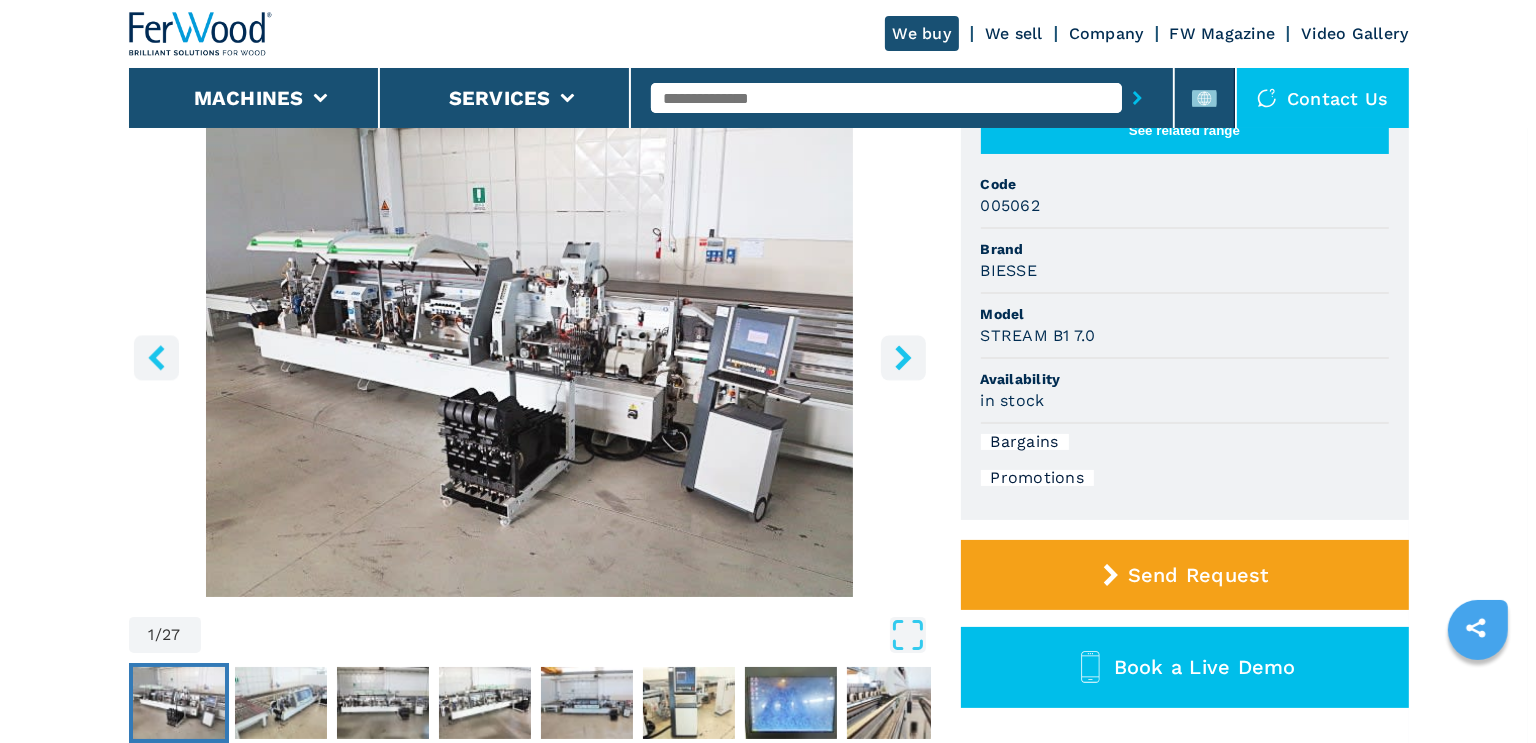 scroll, scrollTop: 400, scrollLeft: 0, axis: vertical 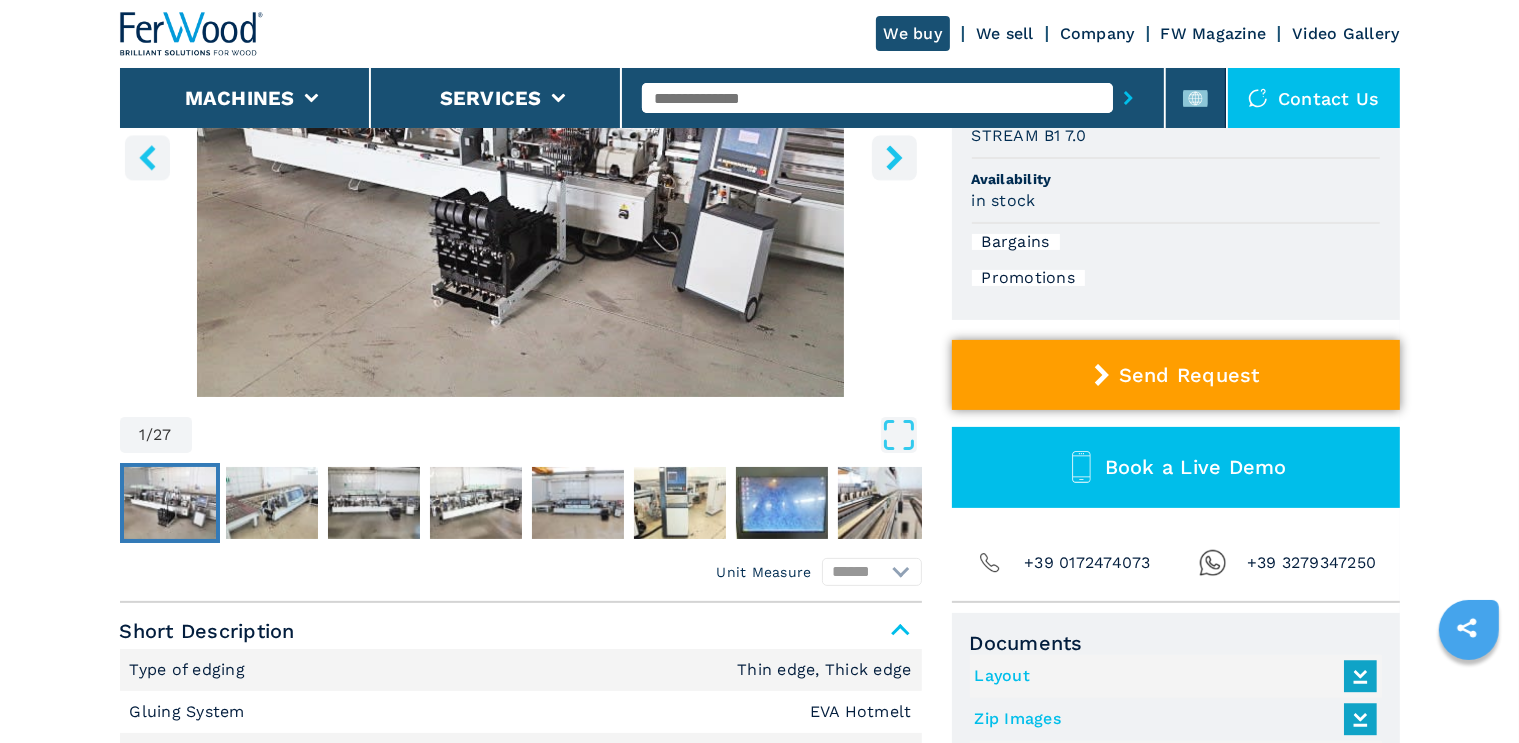 click on "Send Request" at bounding box center (1189, 375) 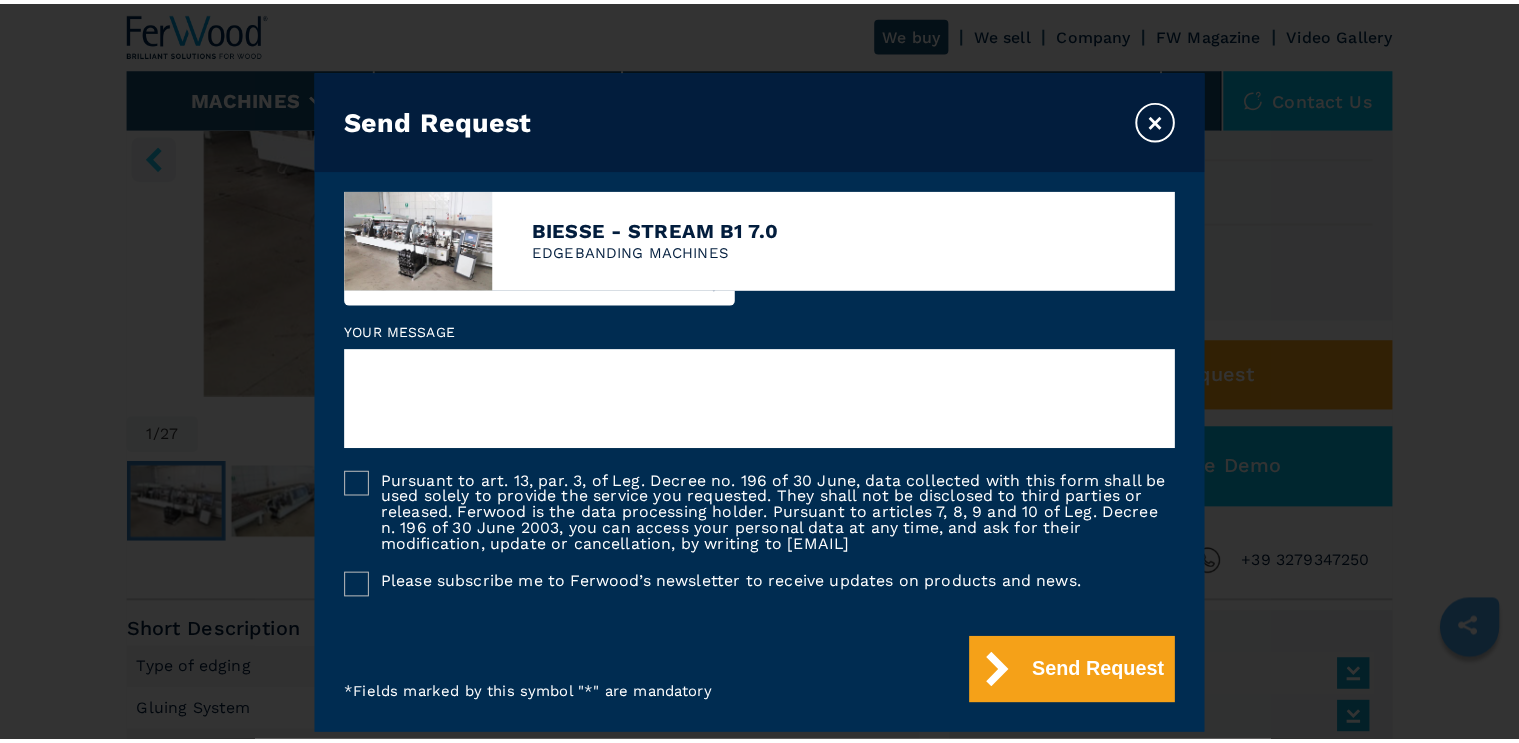 scroll, scrollTop: 0, scrollLeft: 0, axis: both 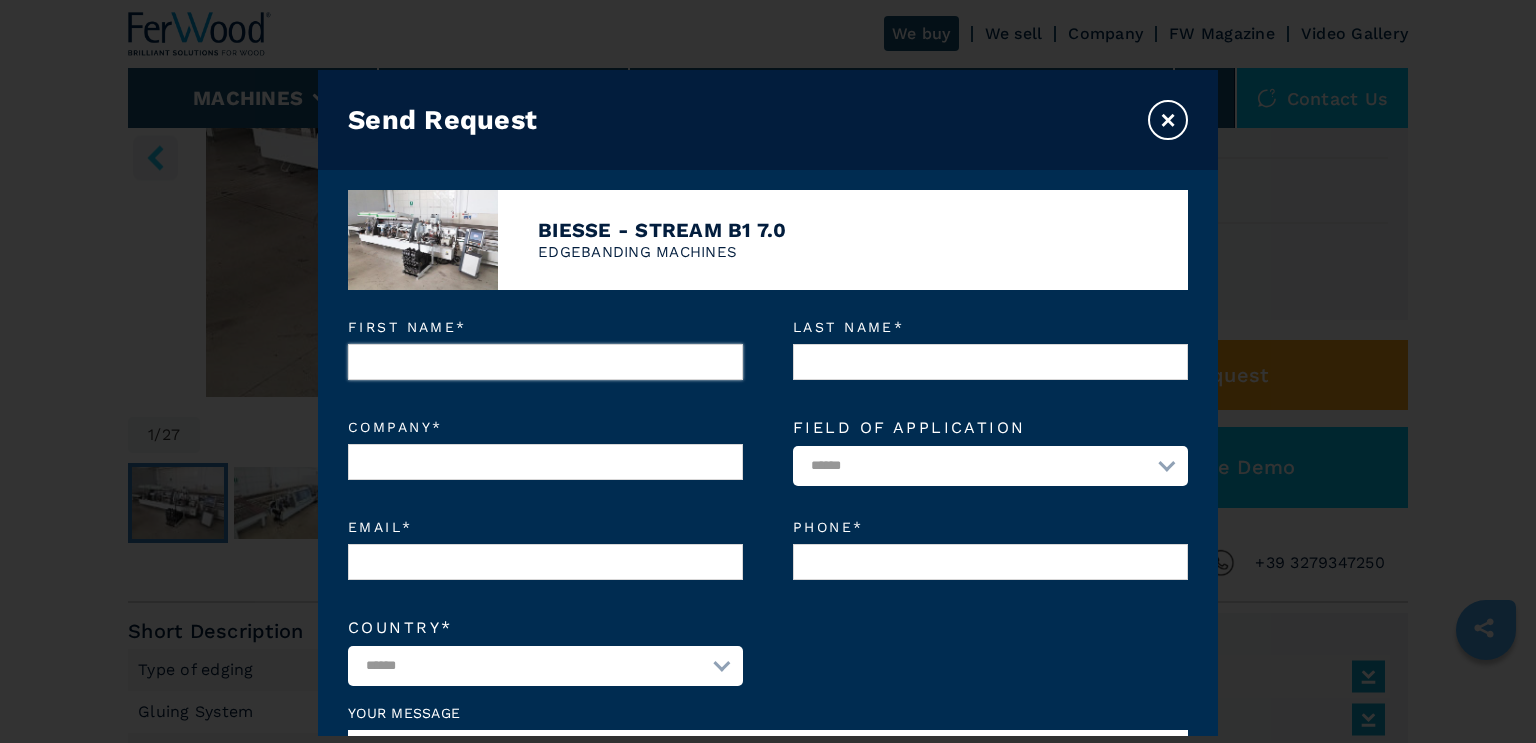 click on "First name  *" at bounding box center [545, 362] 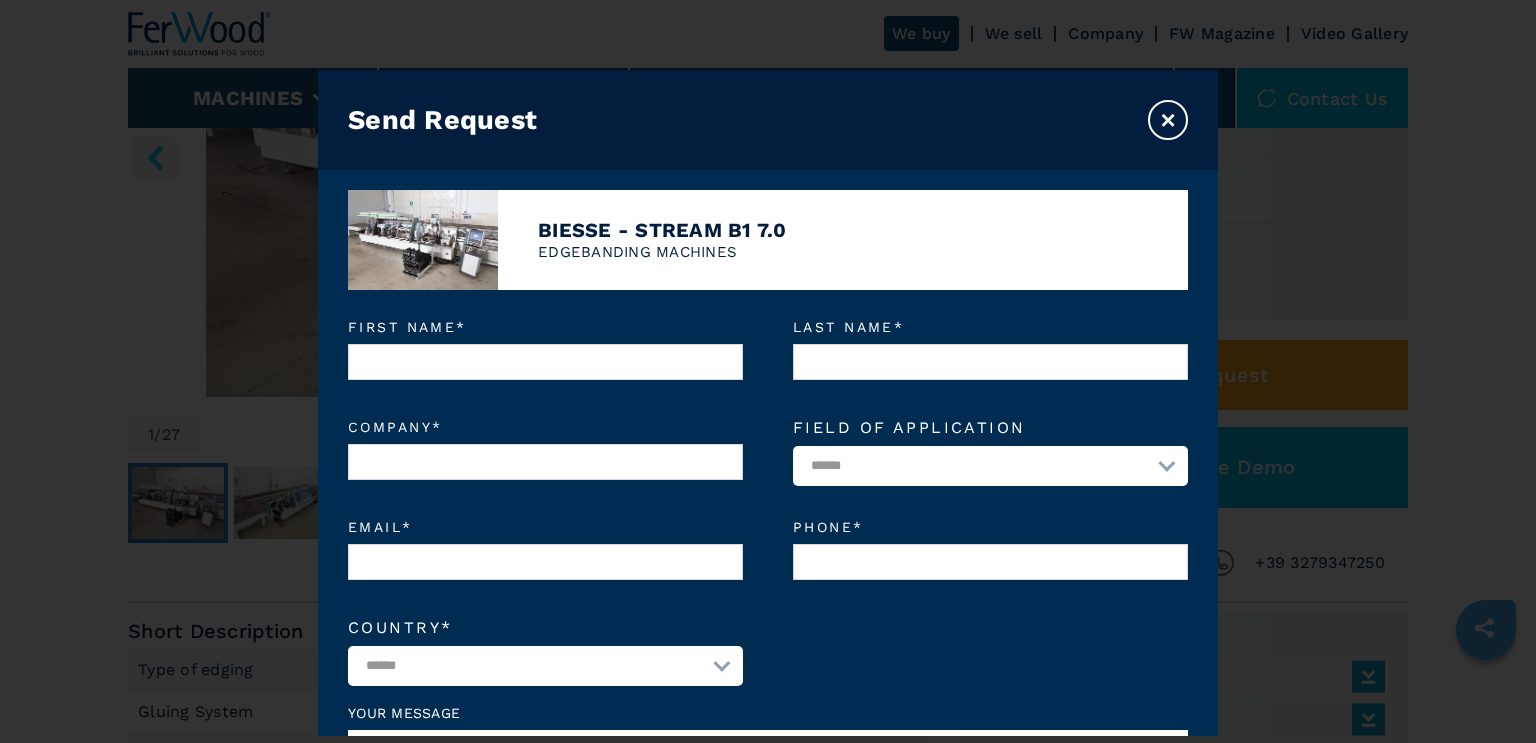 click on "×" at bounding box center (1168, 120) 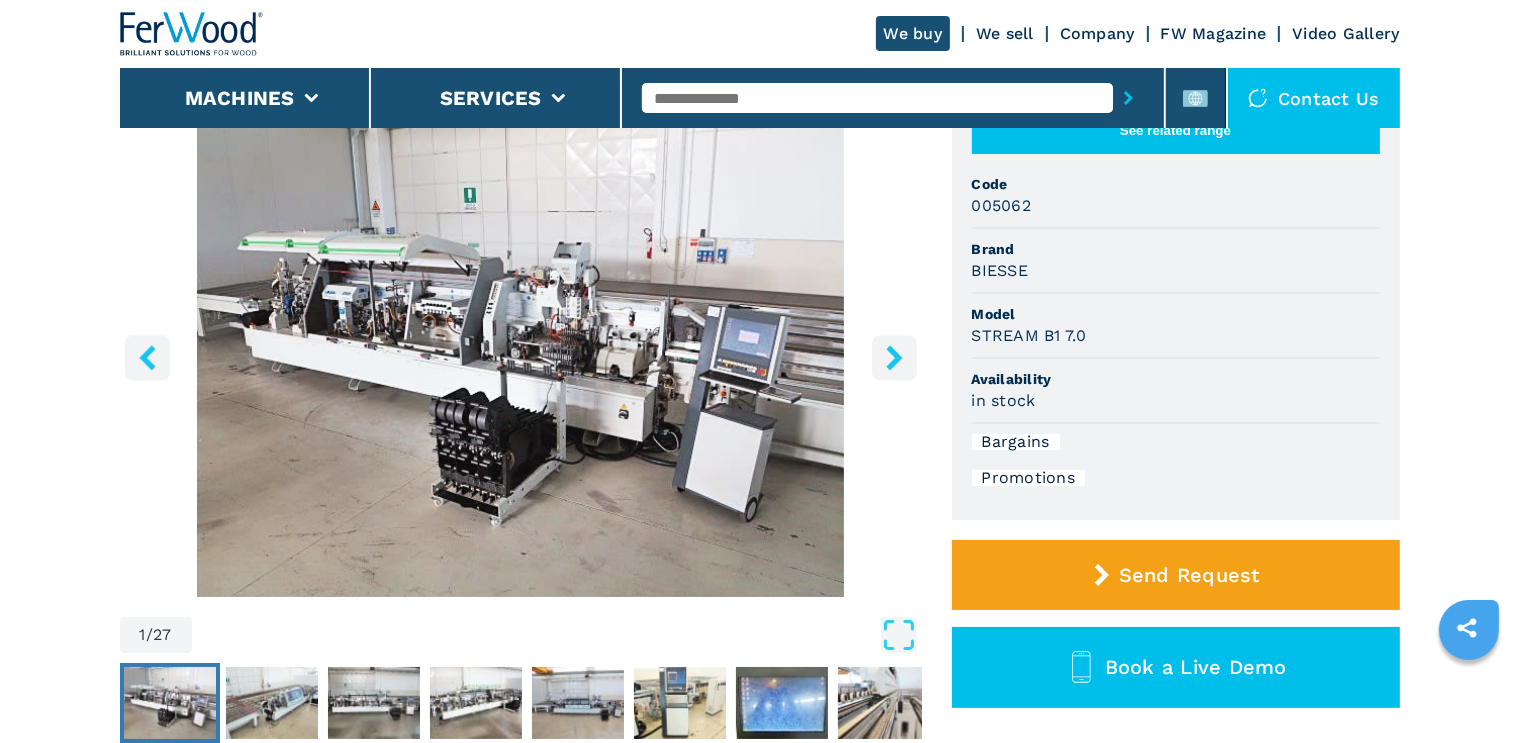 scroll, scrollTop: 0, scrollLeft: 0, axis: both 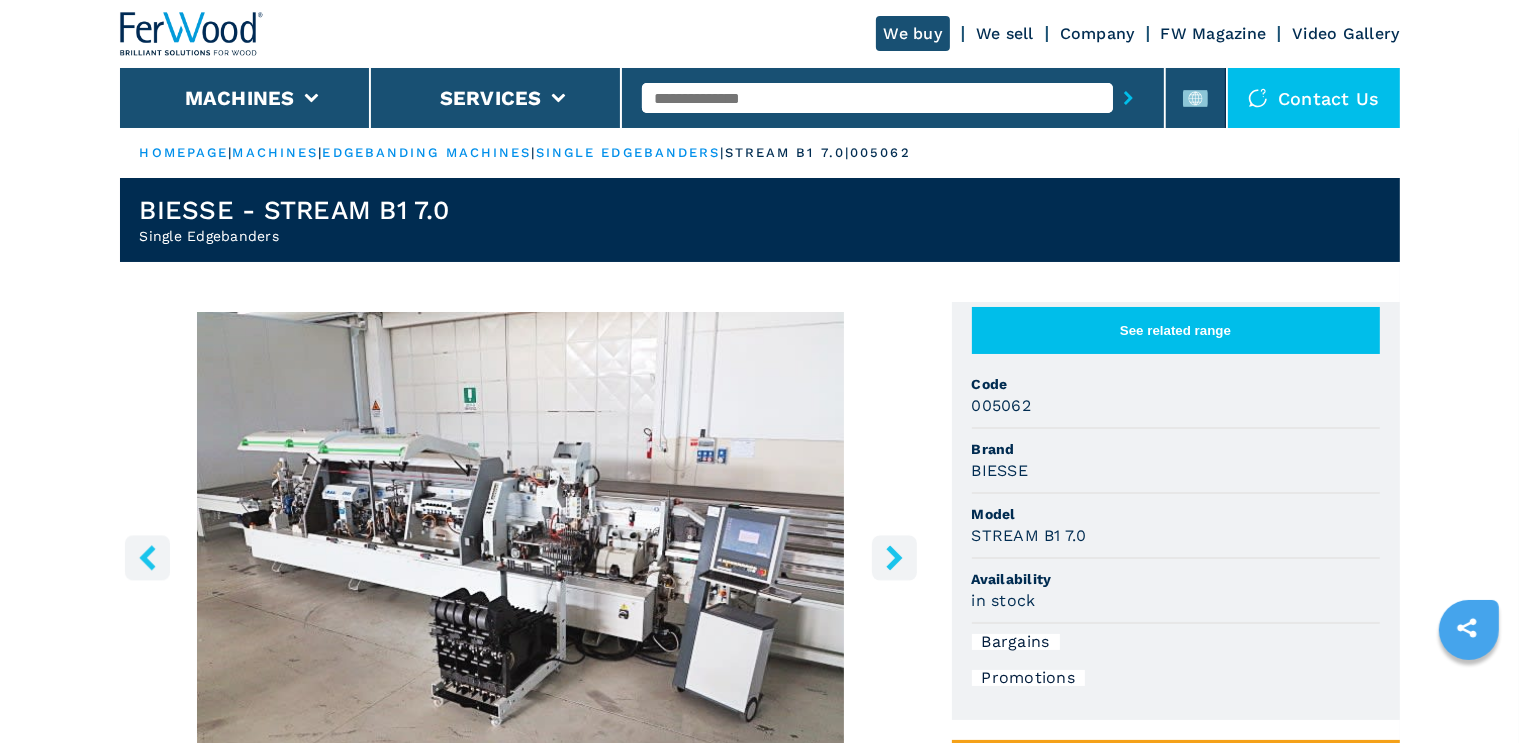 click 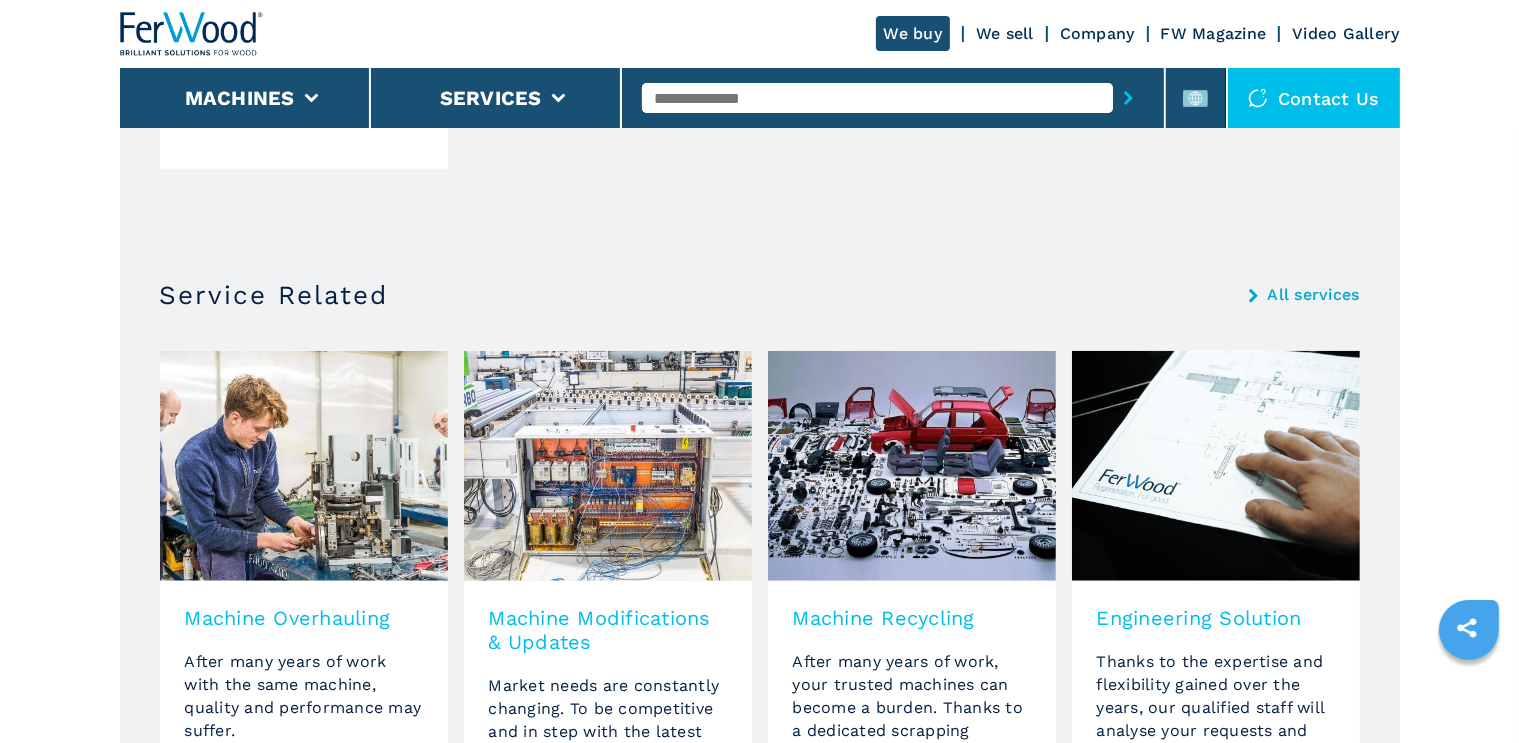 scroll, scrollTop: 2000, scrollLeft: 0, axis: vertical 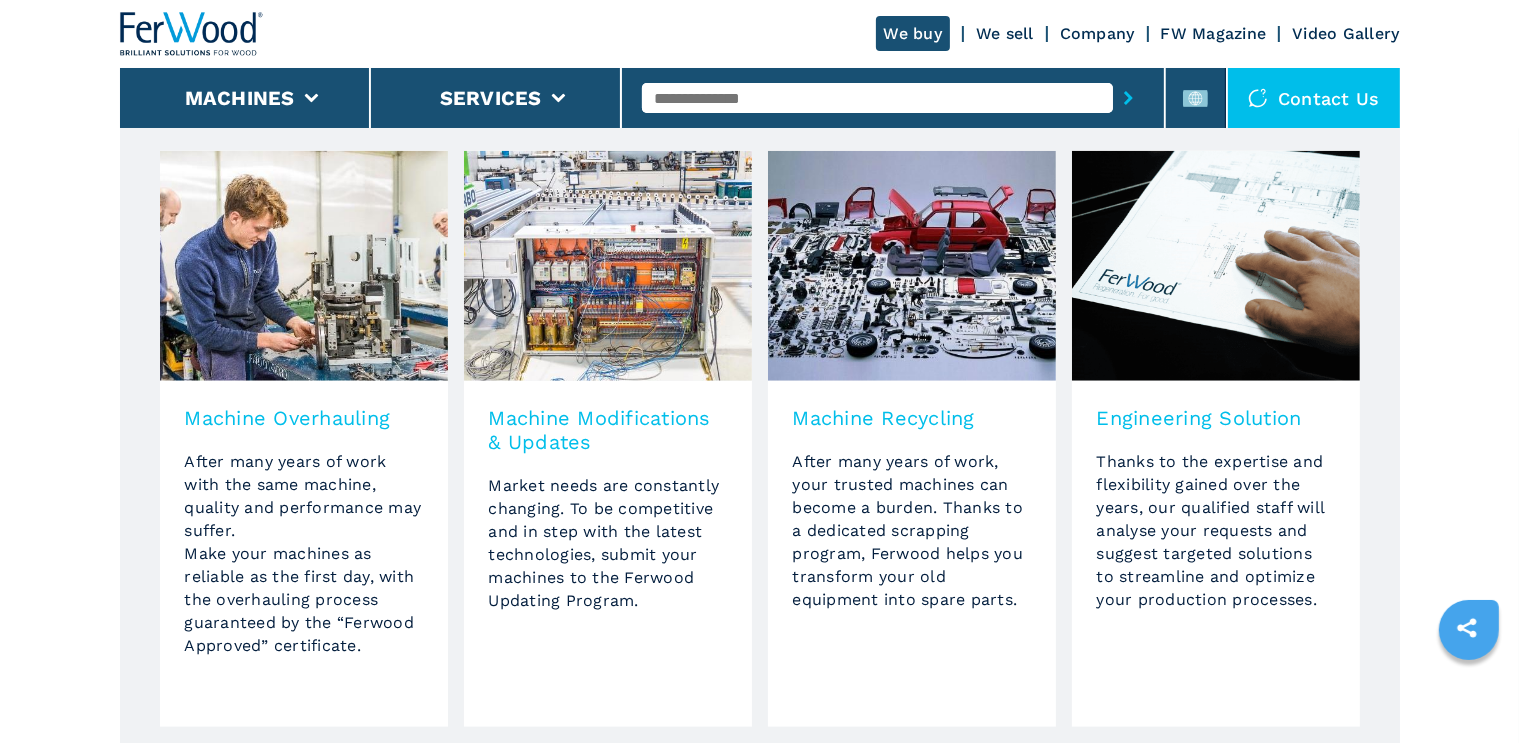 type 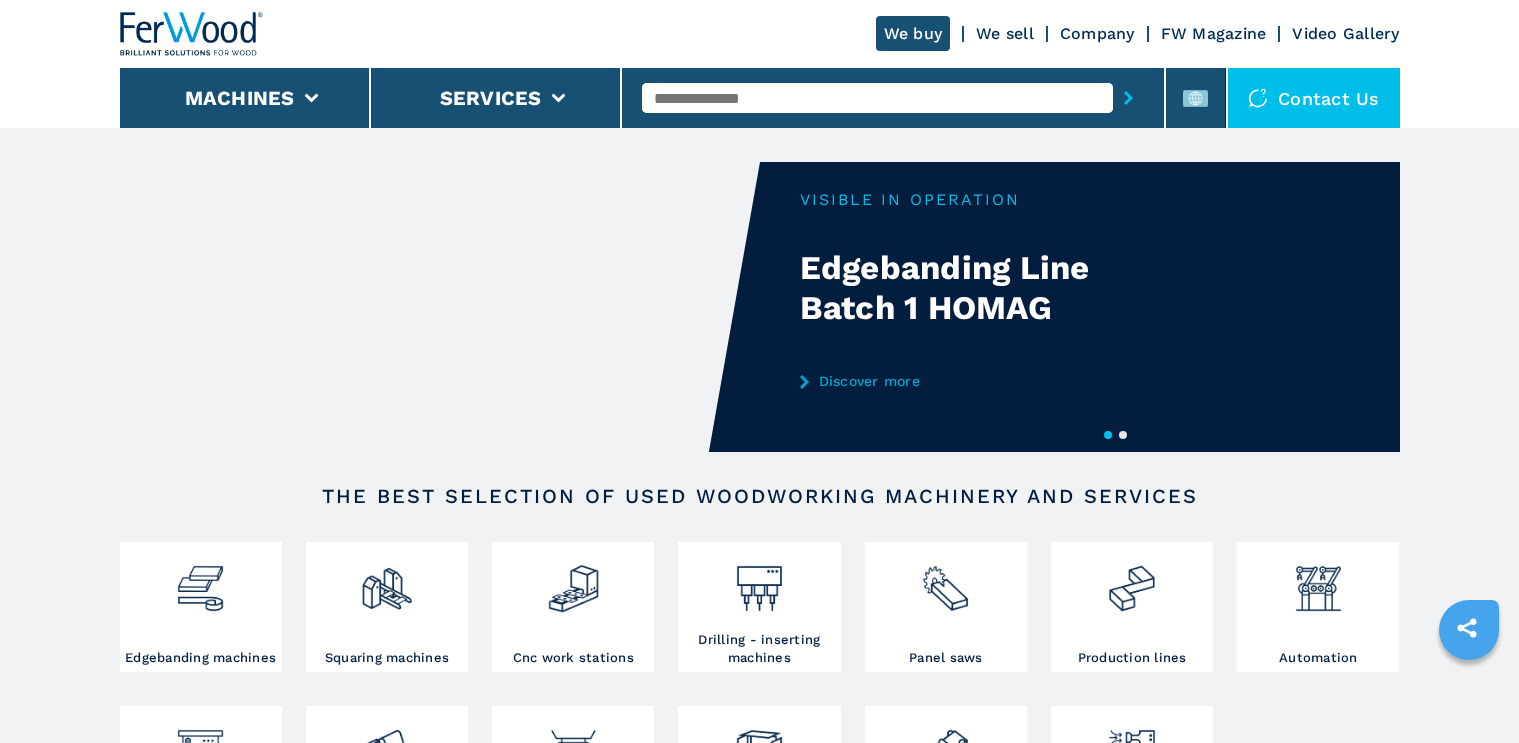 scroll, scrollTop: 0, scrollLeft: 0, axis: both 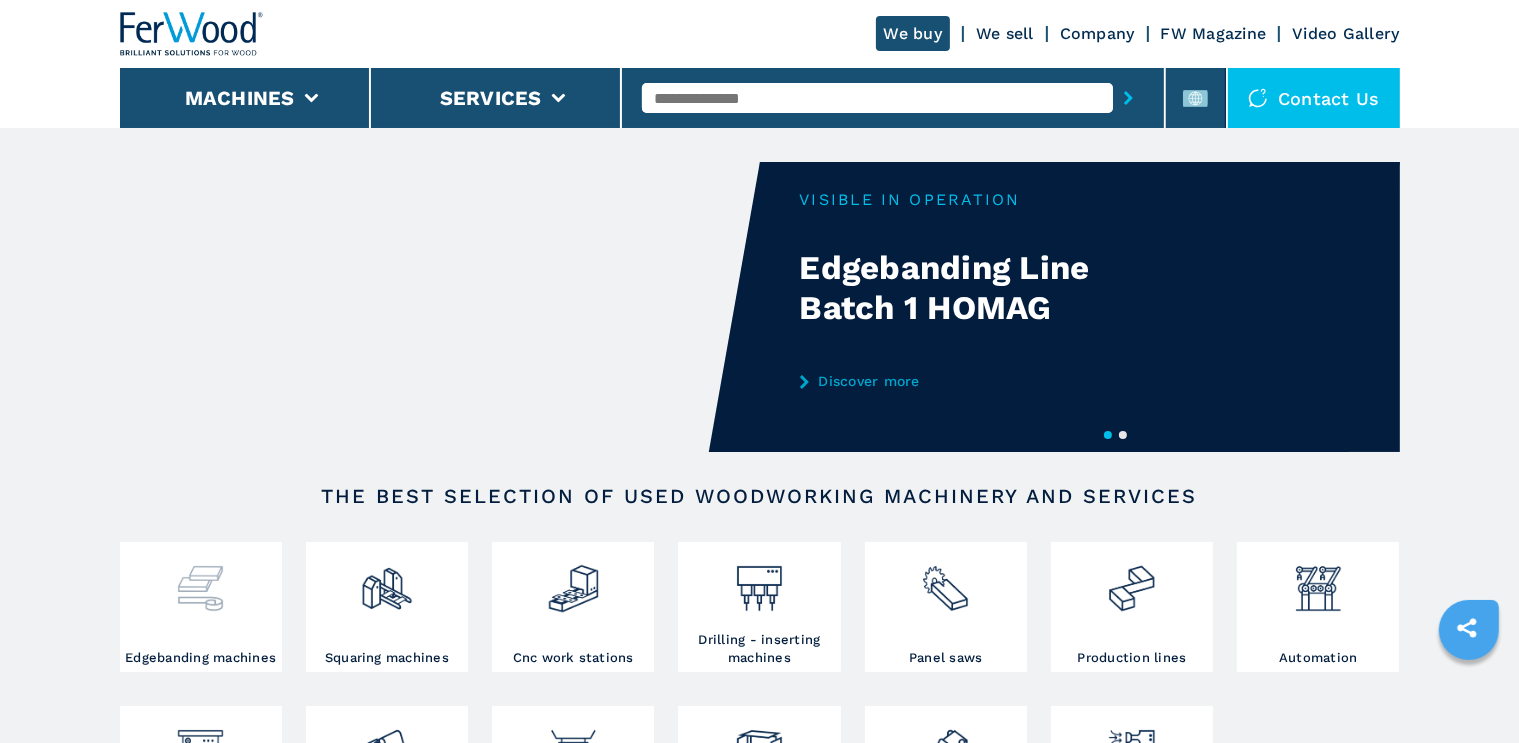 click at bounding box center [200, 581] 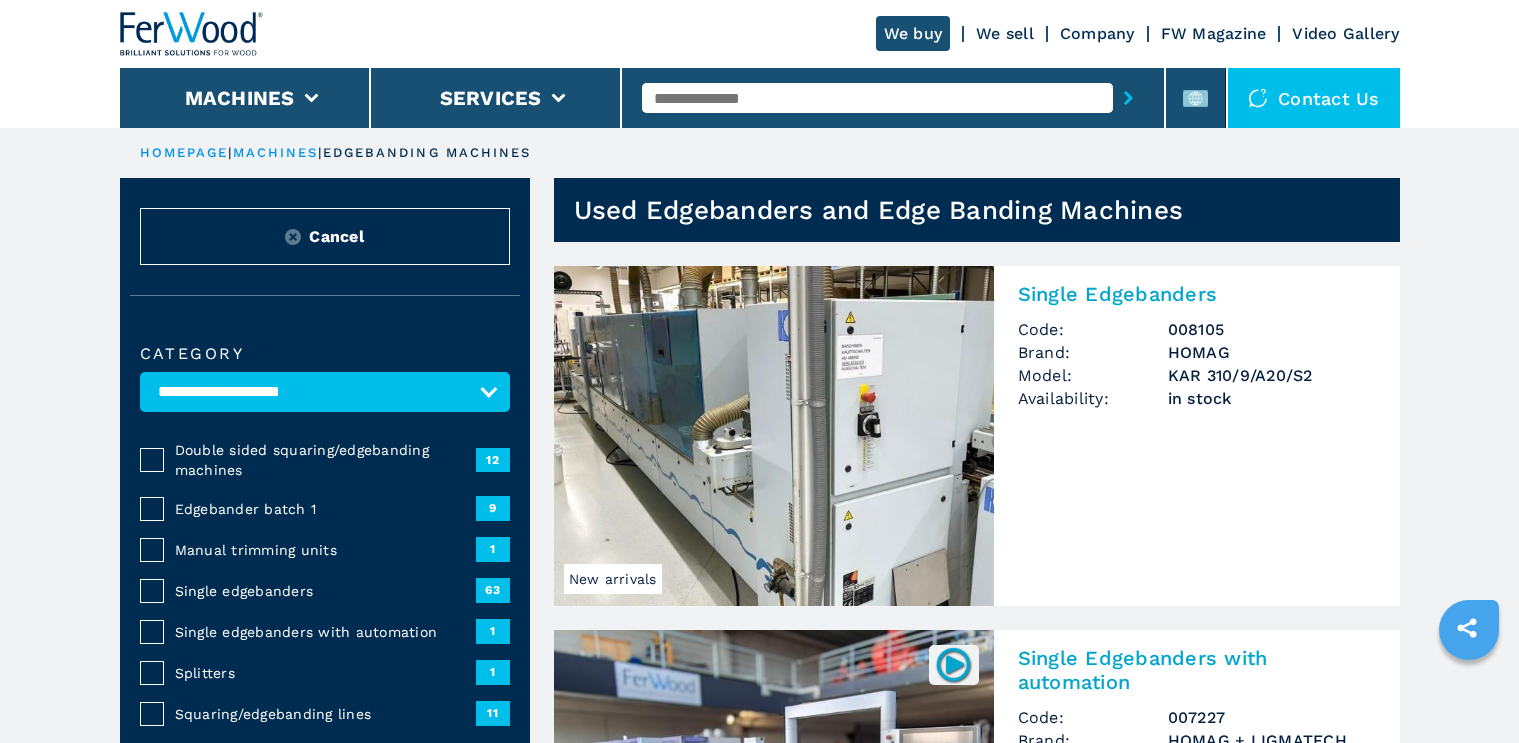 scroll, scrollTop: 0, scrollLeft: 0, axis: both 